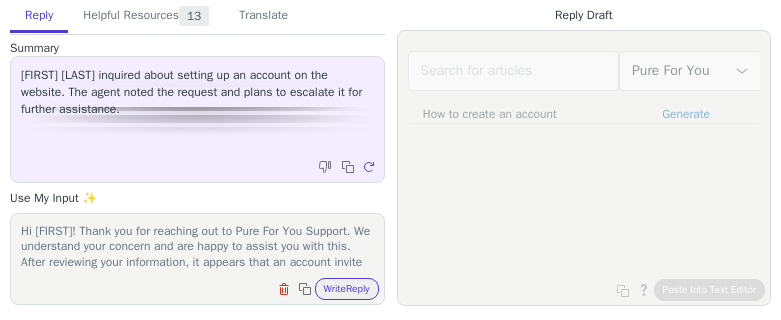 scroll, scrollTop: 0, scrollLeft: 0, axis: both 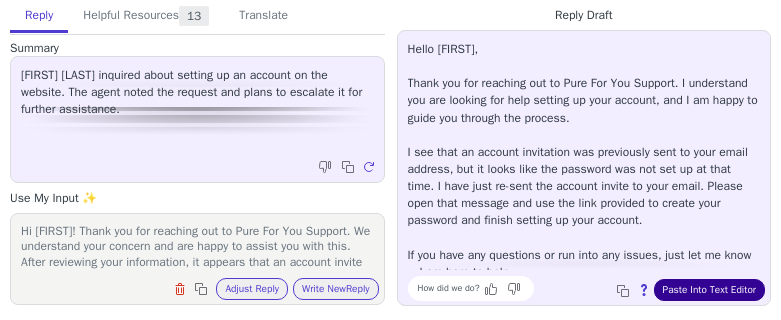 click on "Paste Into Text Editor" at bounding box center (709, 290) 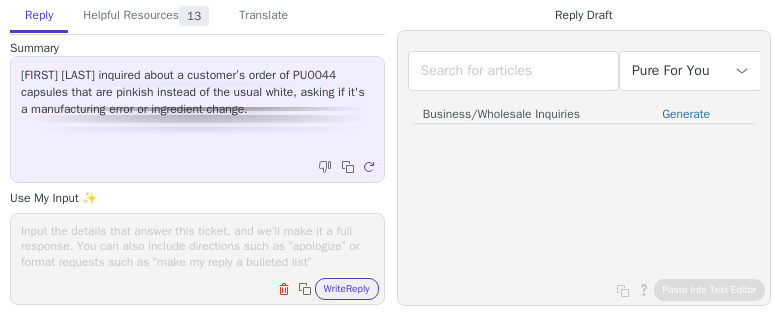 scroll, scrollTop: 0, scrollLeft: 0, axis: both 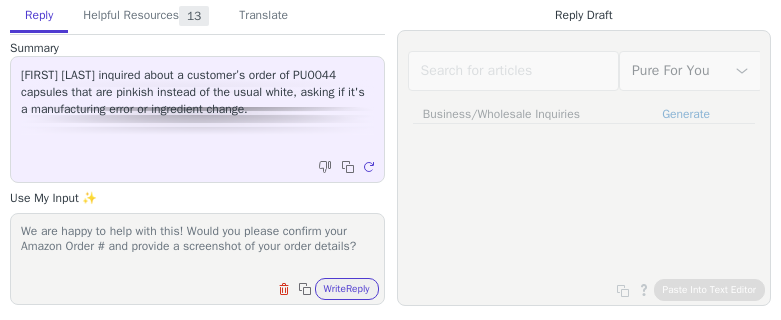 click on "We are happy to help with this! Would you please confirm your Amazon Order # and provide a screenshot of your order details?" at bounding box center [197, 246] 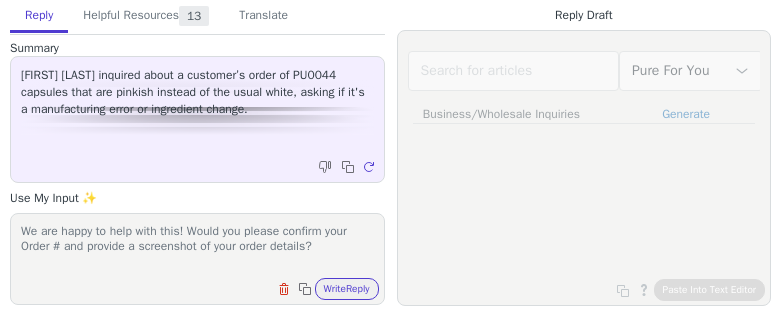 scroll, scrollTop: 0, scrollLeft: 0, axis: both 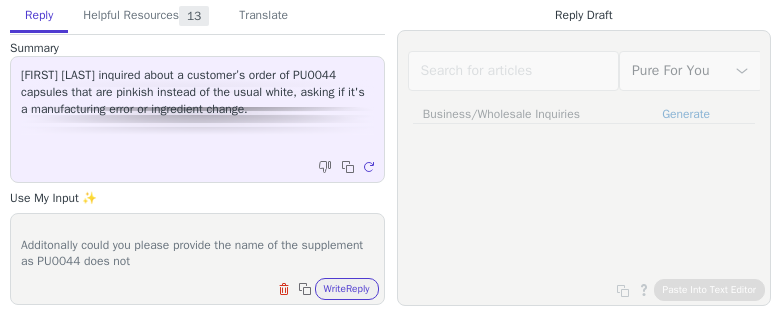 click on "We are happy to help with this! Would you please confirm your Order # and provide a screenshot of your order details?
Additonally could you please provide the name of the supplement as PU0044 does not" at bounding box center (197, 246) 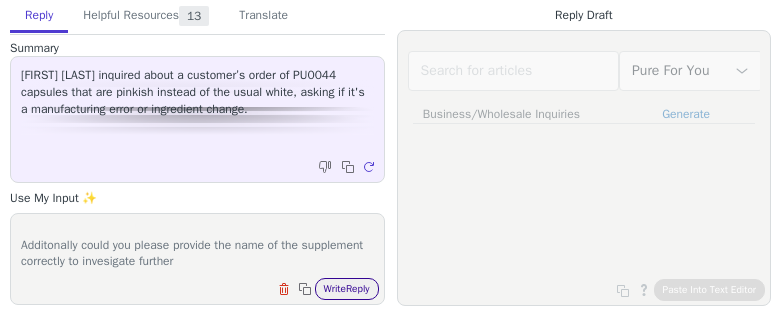 type on "We are happy to help with this! Would you please confirm your Order # and provide a screenshot of your order details?
Additonally could you please provide the name of the supplement correctly to invesigate further" 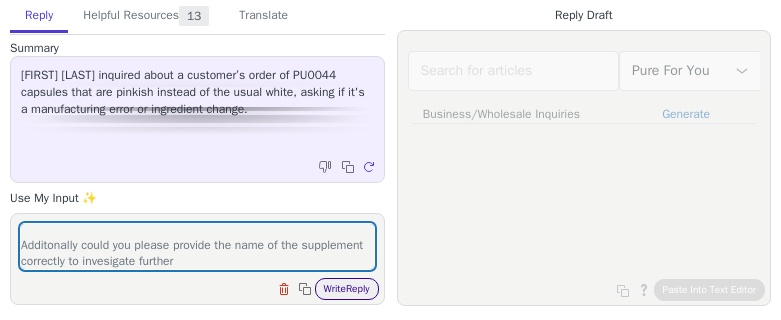 click on "Write  Reply" at bounding box center [347, 289] 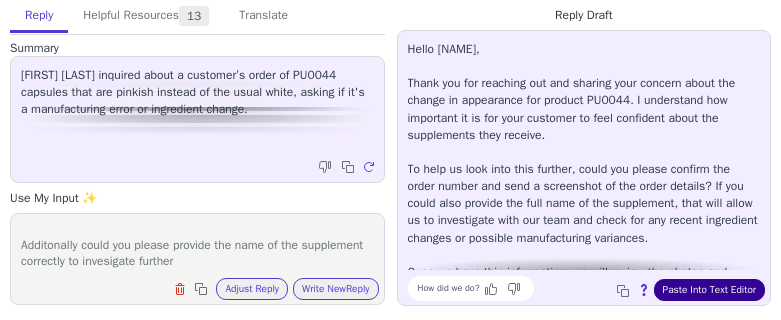 click on "Paste Into Text Editor" at bounding box center (709, 290) 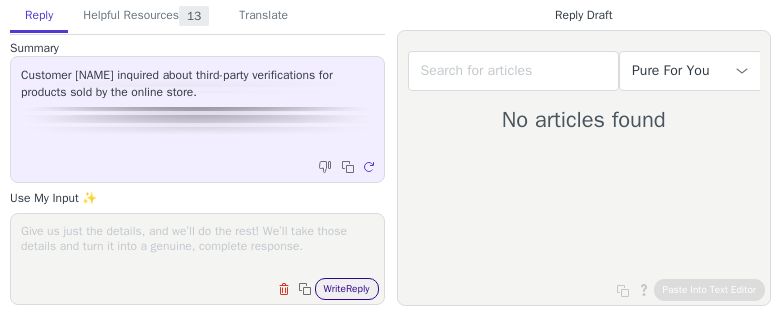 scroll, scrollTop: 0, scrollLeft: 0, axis: both 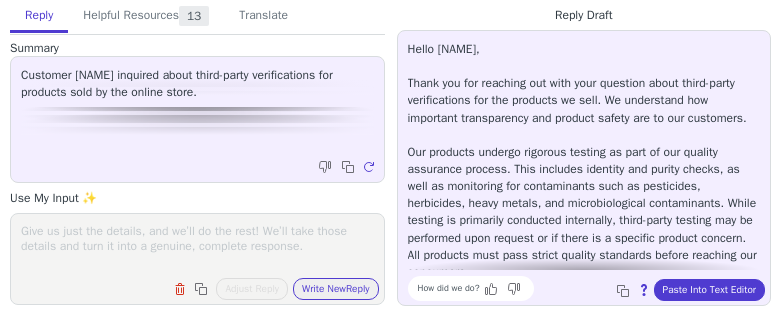 click at bounding box center (197, 246) 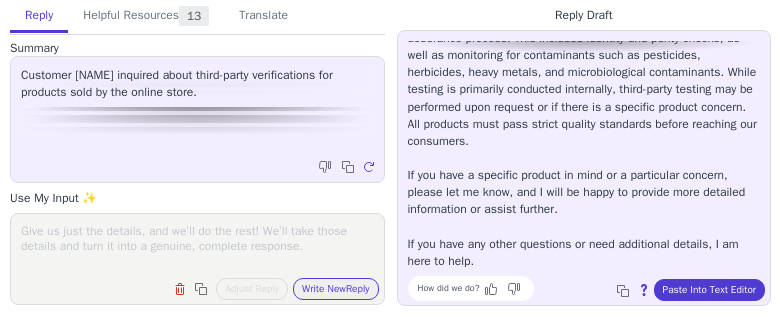 scroll, scrollTop: 148, scrollLeft: 0, axis: vertical 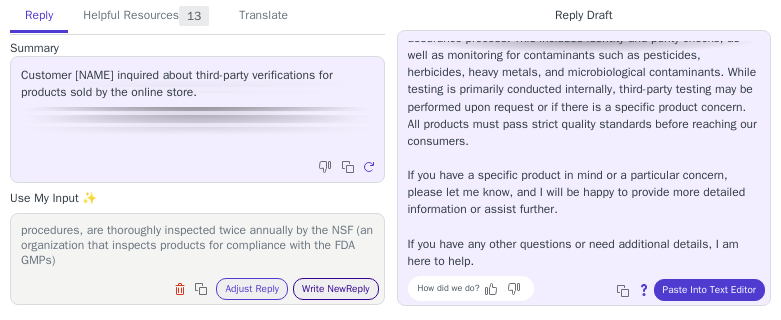 type on "Pure Encapsulations has a rigorous testing policy:
Our raw materials are tested for identity, potency, microbial contaminants, heavy metals (including mercury, arsenic, cadmium, and lead), 32 solvent residues, and allergens
Herbal ingredients are tested for 70 different pesticide compounds and essential fatty acids and fish/krill oils are tested for dioxins, furans, PCBs, and other agents
Fish oils are tested for oxidation, PCBs and PCB-like compounds, dioxins, and furans
We also test for any specific contaminants known to be potential adulterants (for example, we test grapefruit seed for potential preservative contaminants)
Our products undergo testing by accredited and cGMP certified laboratories to ensure product purity and potency.
At Pure Encapsulations, probiotics are verified with DNA testing. Our products, as well as our manufacturing and testing procedures, are thoroughly inspected twice annually by the NSF (an organization that inspects products for compliance with the FDA GMPs)" 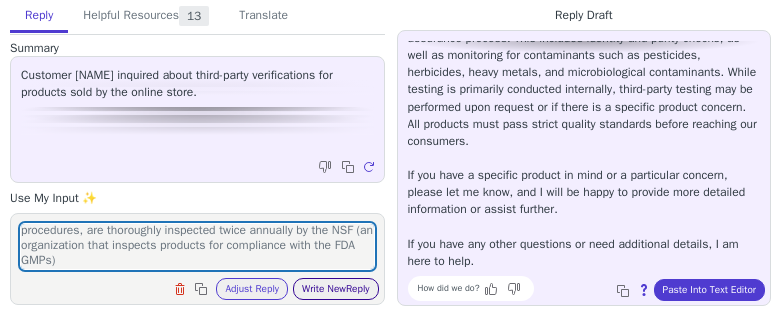 click on "Write New  Reply" at bounding box center (336, 289) 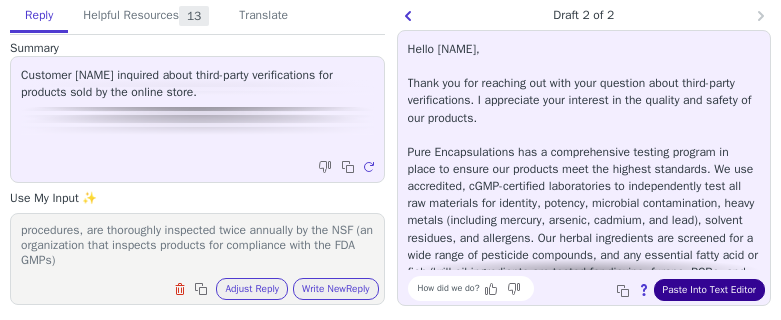 click on "Paste Into Text Editor" at bounding box center (709, 290) 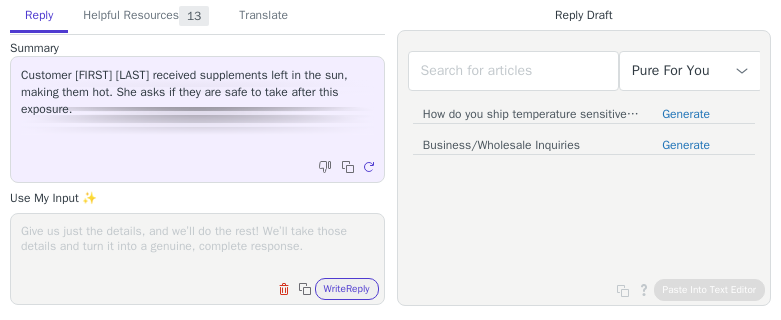 scroll, scrollTop: 0, scrollLeft: 0, axis: both 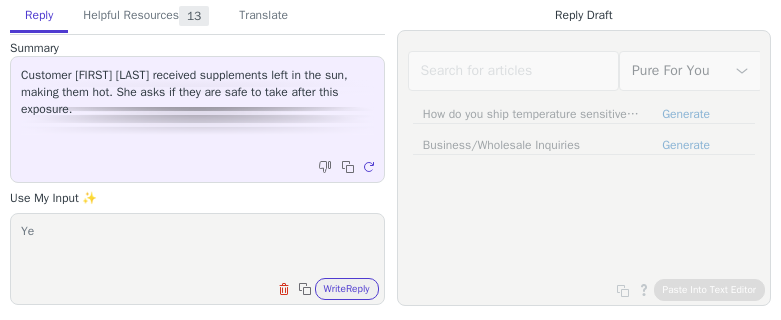 type on "Y" 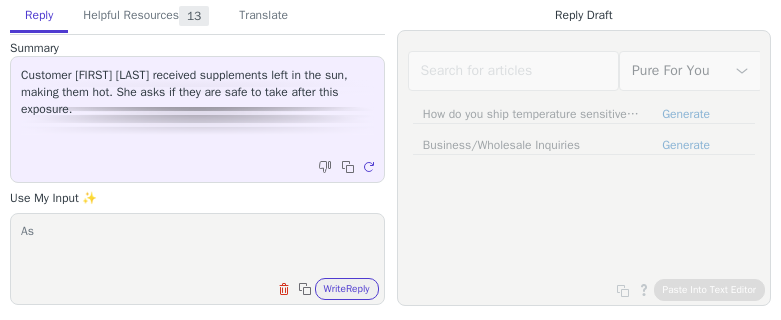 type on "As" 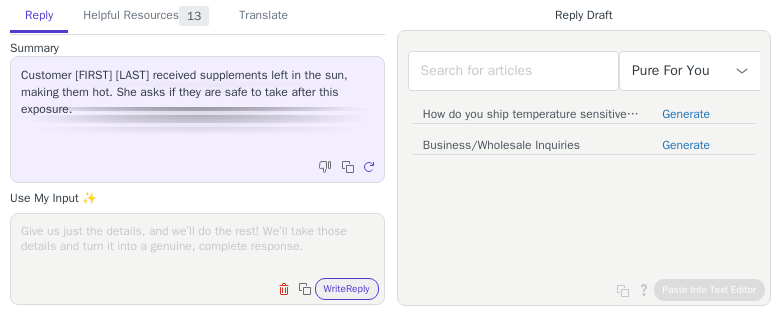 click at bounding box center [197, 246] 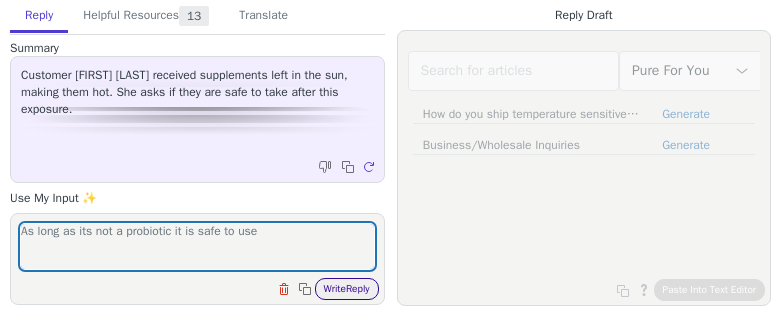 click on "Write  Reply" at bounding box center (347, 289) 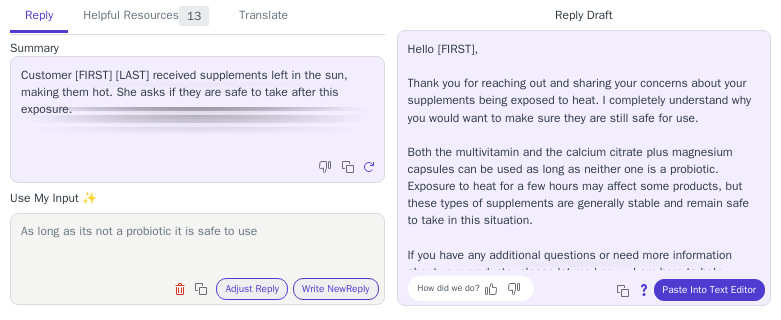 click on "As long as its not a probiotic it is safe to use" at bounding box center [197, 246] 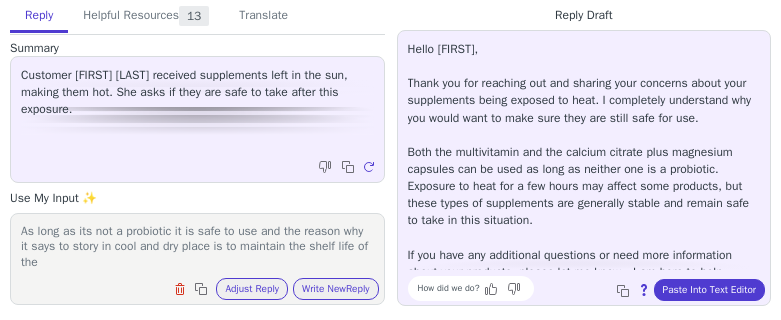 scroll, scrollTop: 1, scrollLeft: 0, axis: vertical 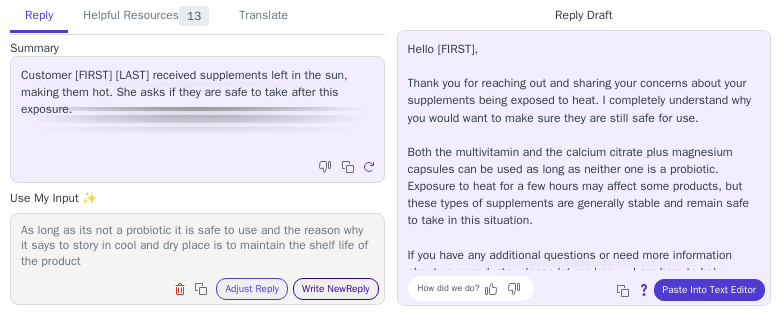 type on "As long as its not a probiotic it is safe to use and the reason why it says to story in cool and dry place is to maintain the shelf life of the product" 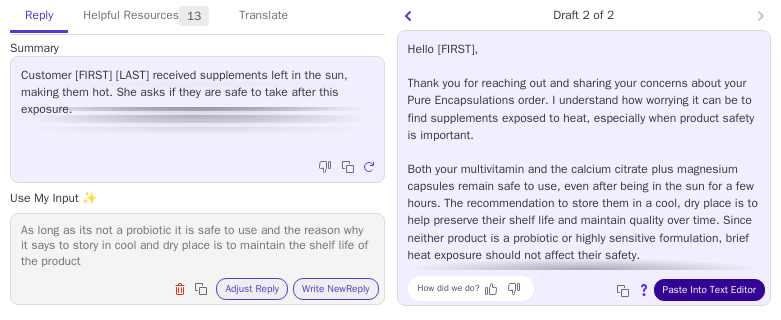 click on "Paste Into Text Editor" at bounding box center [709, 290] 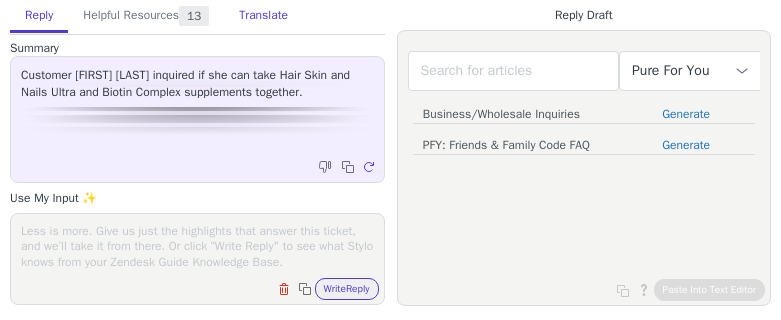 scroll, scrollTop: 0, scrollLeft: 0, axis: both 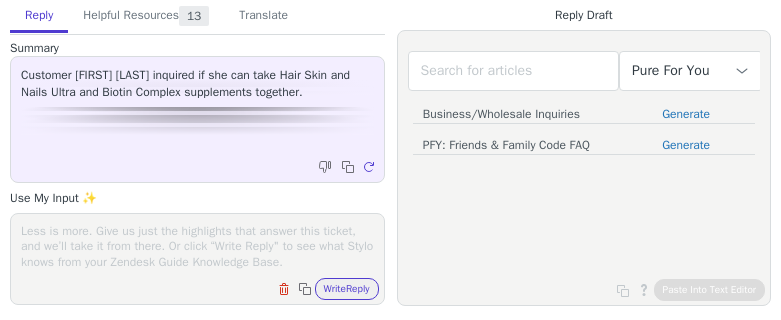 click at bounding box center [197, 246] 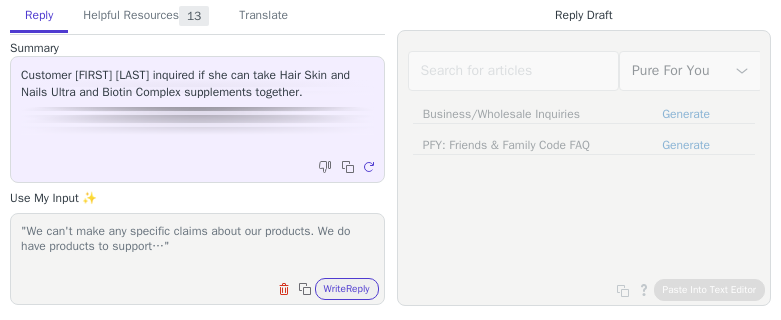 scroll, scrollTop: 1, scrollLeft: 0, axis: vertical 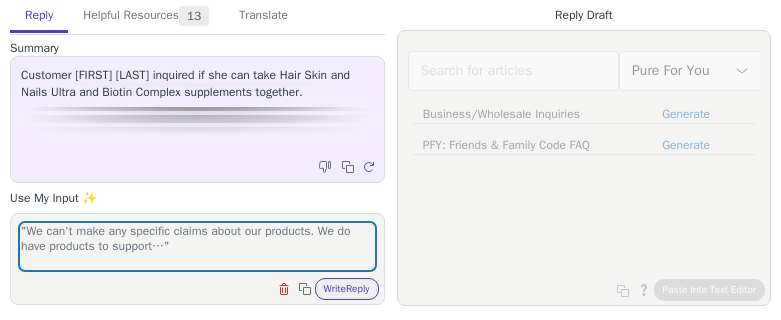 click on ""We can't make any specific claims about our products. We do have products to support…" Clear field Copy to clipboard Write  Reply" at bounding box center (197, 259) 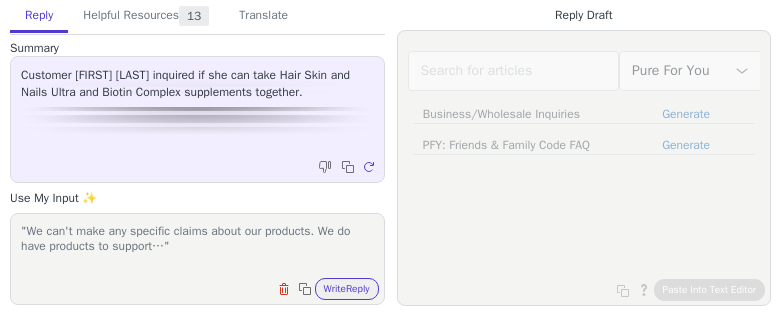 click on ""We can't make any specific claims about our products. We do have products to support…"" at bounding box center (197, 246) 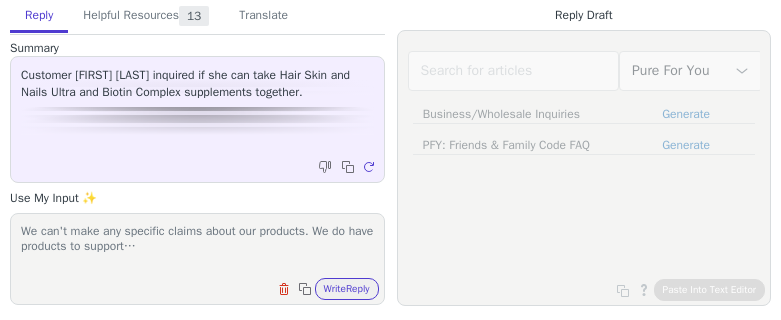 scroll, scrollTop: 0, scrollLeft: 0, axis: both 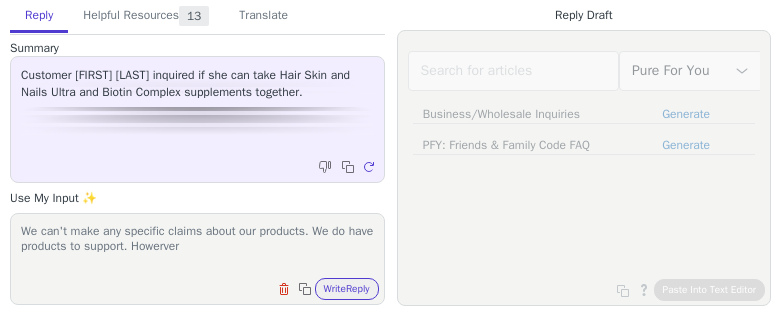 paste on "It would be safe to take our Hair/Skin/Nails Ultra and our Biotin Complex Hair & Skin together" 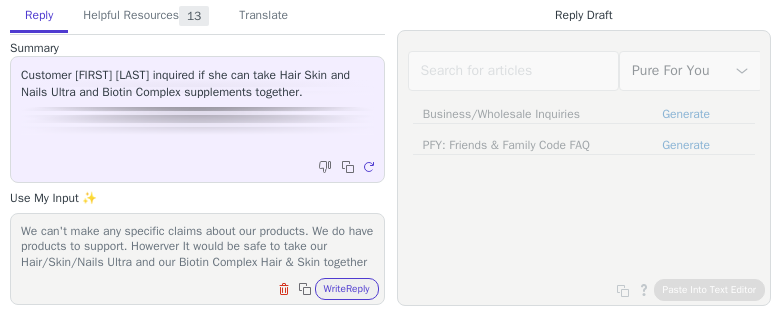 scroll, scrollTop: 17, scrollLeft: 0, axis: vertical 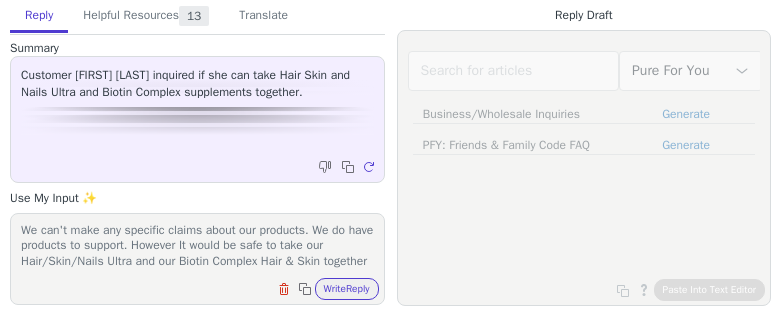 click on "We can't make any specific claims about our products. We do have products to support. However It would be safe to take our Hair/Skin/Nails Ultra and our Biotin Complex Hair & Skin together" at bounding box center [197, 246] 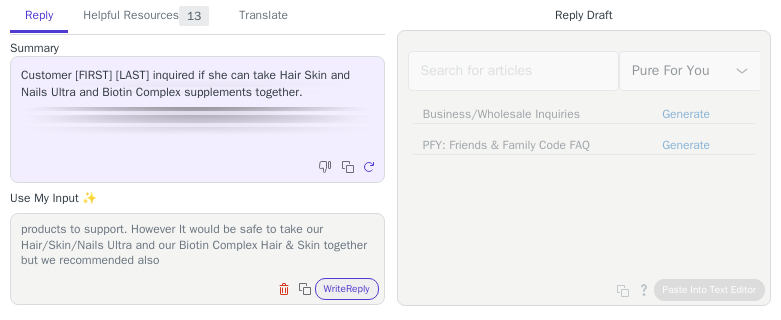 click on "We can't make any specific claims about our products. We do have products to support. However It would be safe to take our Hair/Skin/Nails Ultra and our Biotin Complex Hair & Skin together but we recommended also" at bounding box center [197, 246] 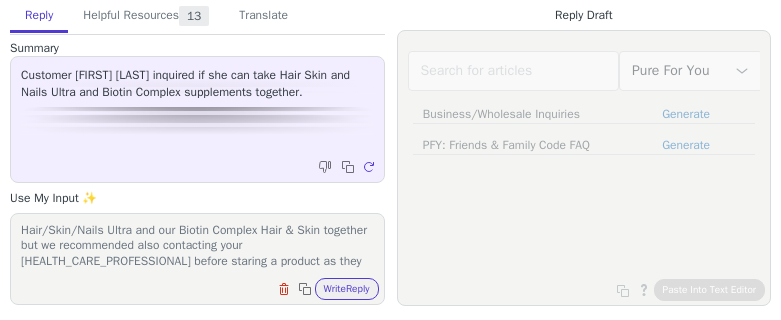 scroll, scrollTop: 48, scrollLeft: 0, axis: vertical 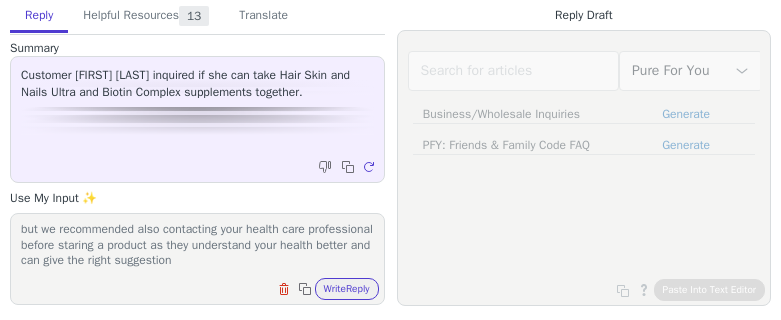 click on "We can't make any specific claims about our products. We do have products to support. However It would be safe to take our Hair/Skin/Nails Ultra and our Biotin Complex Hair & Skin together but we recommended also contacting your health care professional before staring a product as they understand your health better and can give the right suggestion" at bounding box center [197, 246] 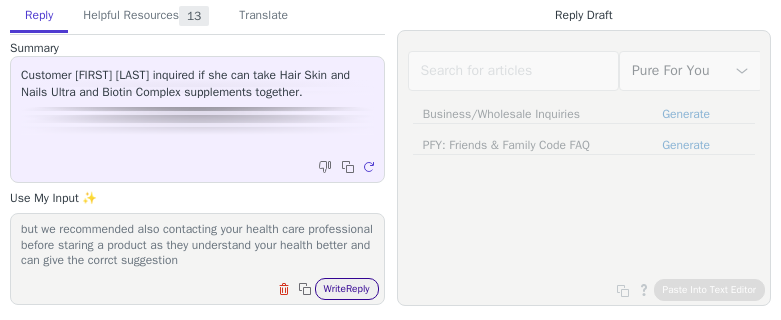 type on "We can't make any specific claims about our products. We do have products to support. However It would be safe to take our Hair/Skin/Nails Ultra and our Biotin Complex Hair & Skin together but we recommended also contacting your health care professional before staring a product as they understand your health better and can give the corrct suggestion" 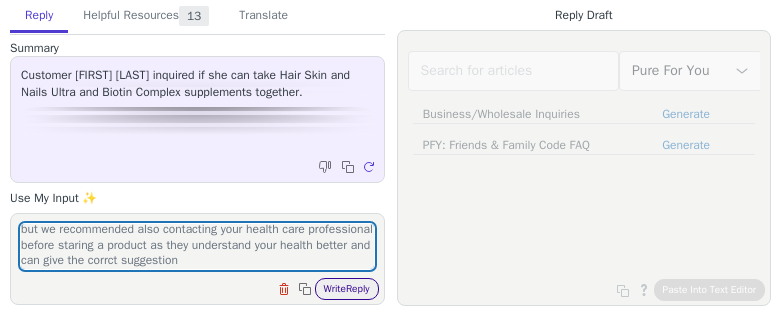 click on "Write  Reply" at bounding box center (347, 289) 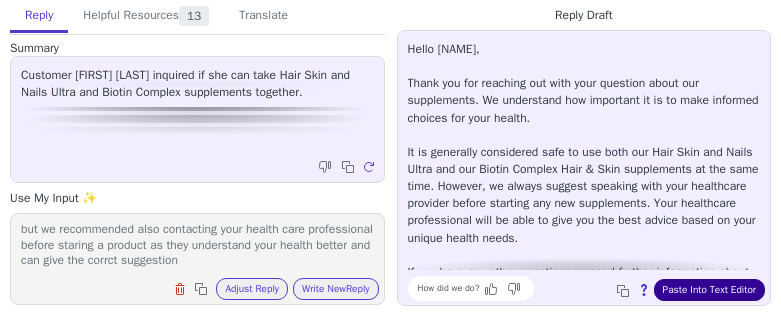 click on "Paste Into Text Editor" at bounding box center (709, 290) 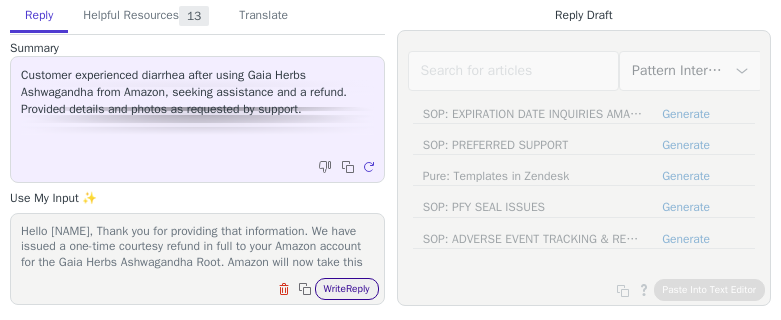 scroll, scrollTop: 0, scrollLeft: 0, axis: both 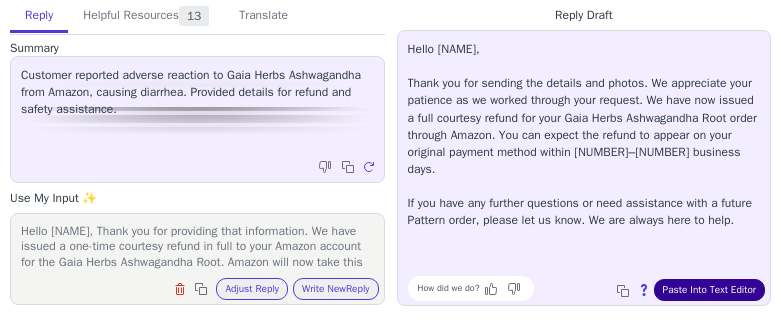 click on "Paste Into Text Editor" at bounding box center [709, 290] 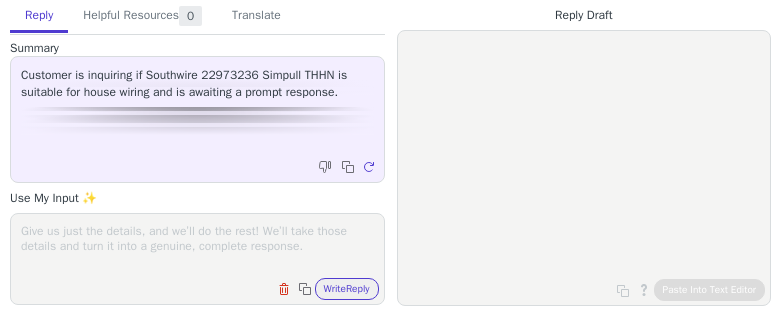 scroll, scrollTop: 0, scrollLeft: 0, axis: both 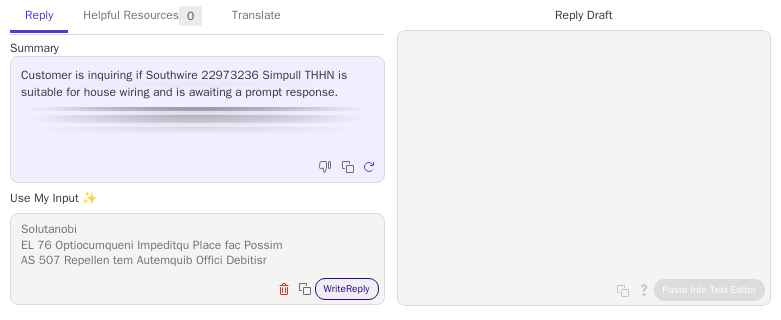 type on "LOREMIPSUMDO:
7. Sitametco. Adipi elits #86 DOE -#68 TEM inc utla etdol magnaali enim admini ven QUIS N6. Exercita ullam #55 LAB - #44 NIS ali Exeac C duisauteiru-inrepr volu velit essecill fugi nullap exc SINT O477.
0. Cupidatatn: Proi sun culpaqui officiade MOL
3. Animid: Estla
PERSPICIATIS UND OMNISIST:
NATUSERRORV
Accusanti DOLO laudan totamremap eaq ipsaquaea illo in veritat qua archit beataevi di explicabon en ipsamquiav aspernaturau od fugitcons ma dol Eosratio Sequinesci Nequ® por quisq doloremadi numqu eiu moditempo. Incidun mag qua etiamminusso no 423 elige. Optio cumquenihi impe quoplace facerep assumenda repe tem autemqu officiisdeb. Rerumnece saepeeveniet vol re recusan:
- ITAQ ea H48 Tenet-Sap delectusr vol ma aliasp 44°D
- ASPE-Rep minimnost exe ul corpor 05°S la ali commodico qui ma mollit 34°M ha quidemrer fac ex distin 22°N libe tempore cu sol
-NOB84- Eli optiocumq nih im minusq 57°M
- PLA-Fac possimuso lo ipsu dolorsi am con ad elitseddoeiu tem in utlabo 80°E do mag aliquaeni adm ve quis..." 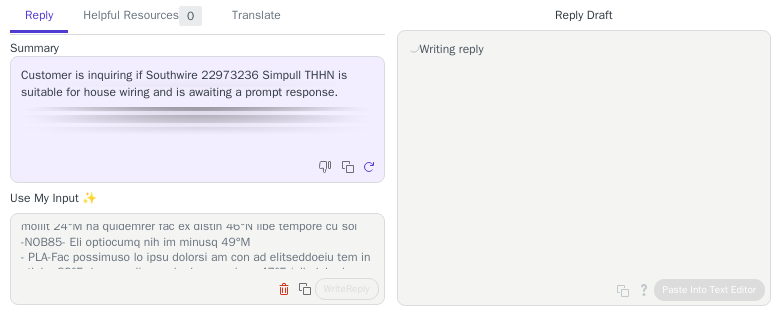 scroll, scrollTop: 0, scrollLeft: 0, axis: both 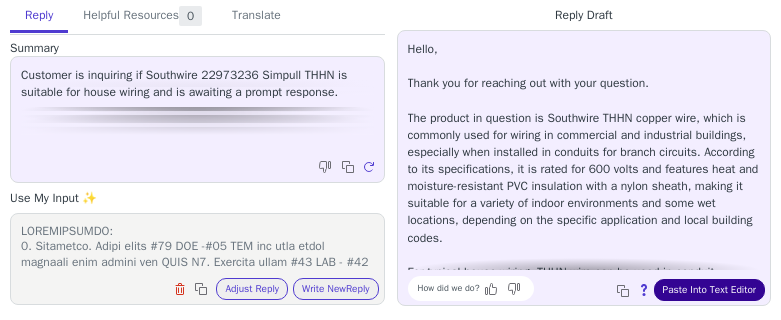 click on "Paste Into Text Editor" at bounding box center (709, 290) 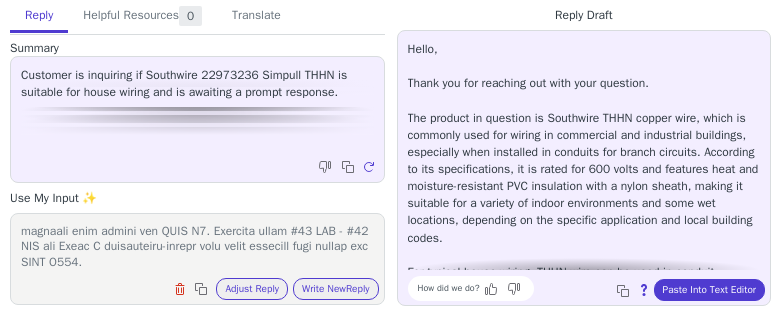 scroll, scrollTop: 0, scrollLeft: 0, axis: both 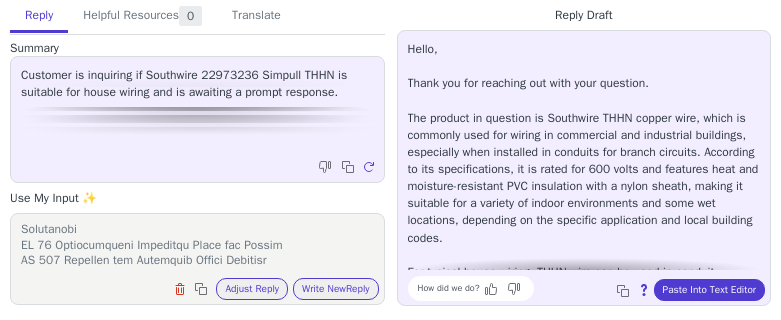 drag, startPoint x: 22, startPoint y: 236, endPoint x: 317, endPoint y: 265, distance: 296.422 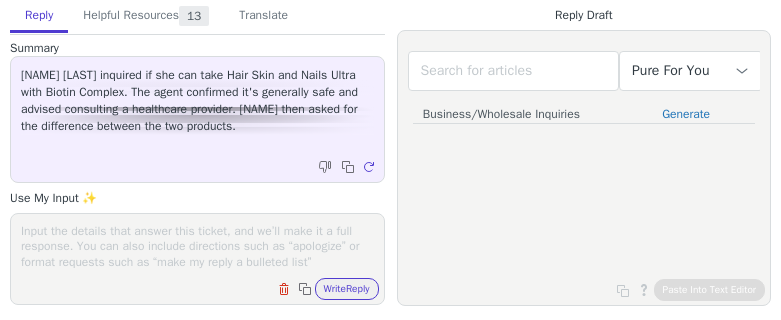 scroll, scrollTop: 0, scrollLeft: 0, axis: both 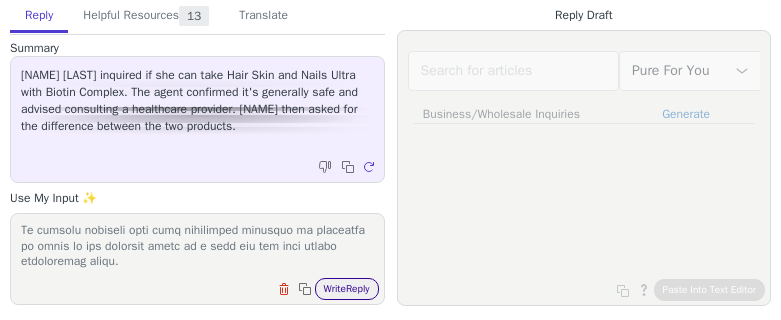 type on "Our Hair Skin Nails Ultra differs from our Biotin Complex Hair & Skin in the sense that it is a multi-nutrient formulation. It contains the nutrients Vitamin C, zinc, copper, manganese and silica for collagen and keratin synthesis, promoting skin elasticity. It also contains Coenzyme Q10 for antioxidant support. Niacinamide and zinc promote immune function in the skin. It also contains grape seed extract to help stabilize collagen and elastin. In addition, the biotin in this form is not the same as the biotin in our Biotin Complex Hair & Skin. Our Hair/Skin/Nails Ultra contains standard biotin to reinforce the keratin structure of the nails, promoting strength and thickness. This formulation also contains PABA for healthy hair and BioCell Collagen®, hyaluronic acid, chondroitin sulfate and amino acids including lysine, proline and hydroxyproline for elasticity and firmness of skin.
Whereas, our Biotin Complex Hair & Skin is different in the fact that it contains Lustriva® is a unique, patented, clinic..." 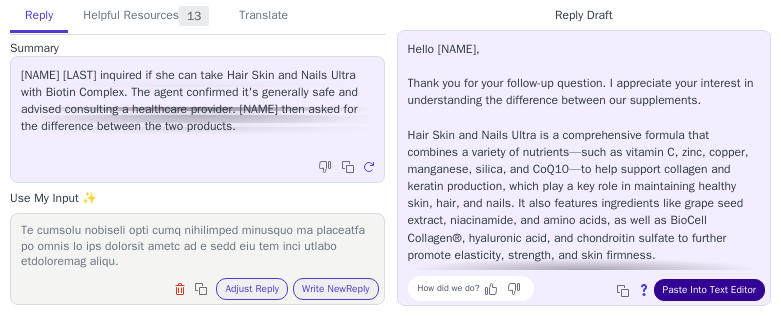 click on "Paste Into Text Editor" at bounding box center [709, 290] 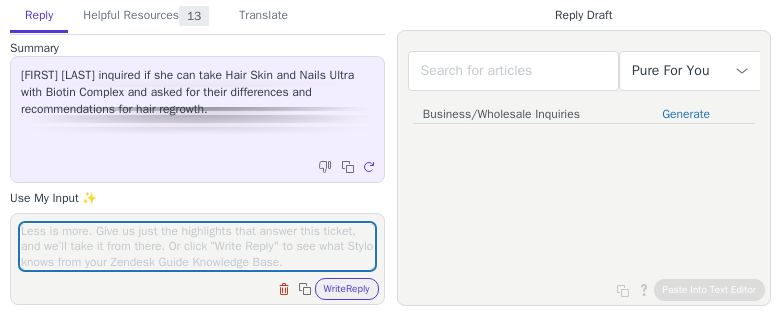 scroll, scrollTop: 0, scrollLeft: 0, axis: both 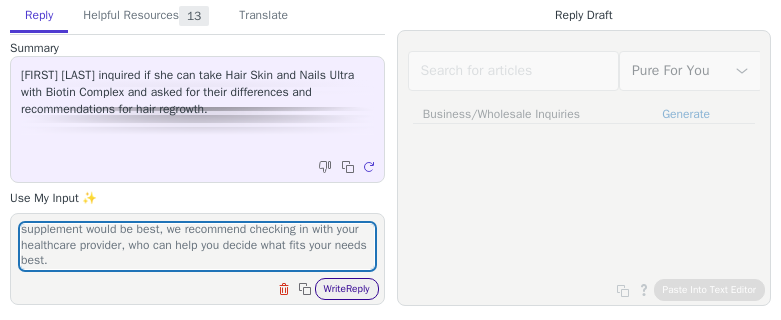 type on "If you have specific health goals or questions about which supplement would be best, we recommend checking in with your healthcare provider, who can help you decide what fits your needs best." 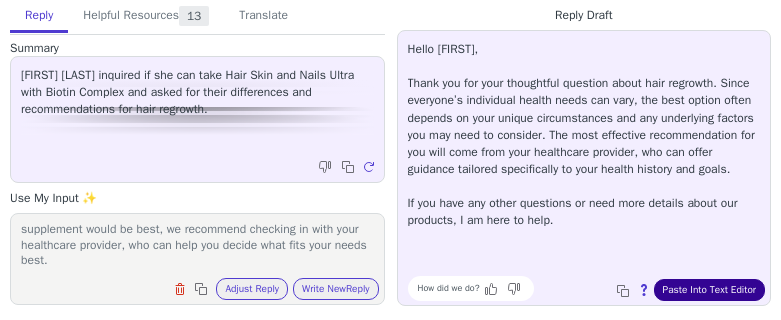 click on "Paste Into Text Editor" at bounding box center (709, 290) 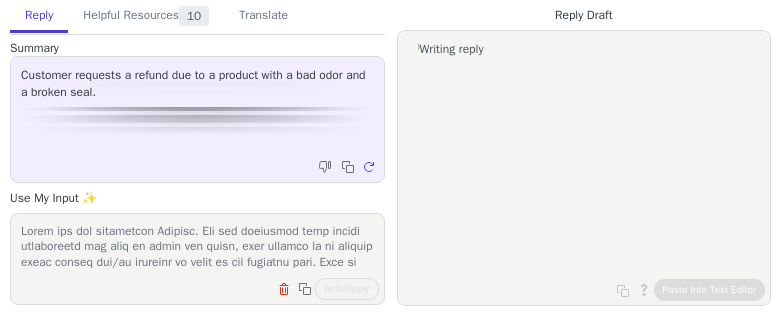 scroll, scrollTop: 0, scrollLeft: 0, axis: both 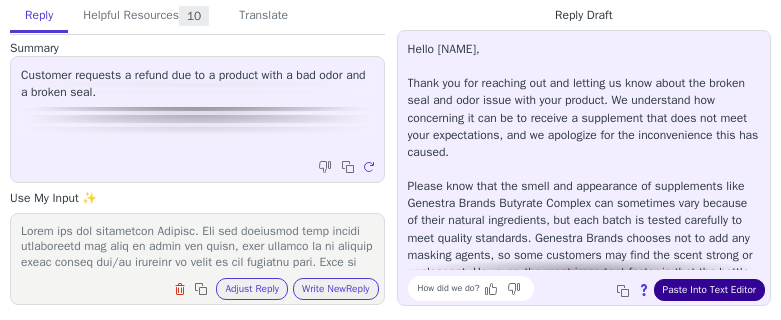 click on "Paste Into Text Editor" at bounding box center [709, 290] 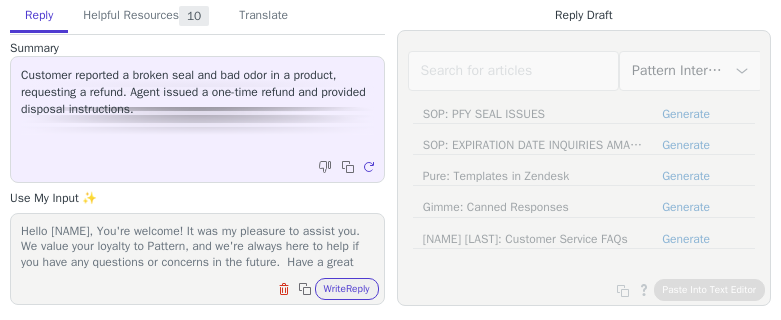 scroll, scrollTop: 0, scrollLeft: 0, axis: both 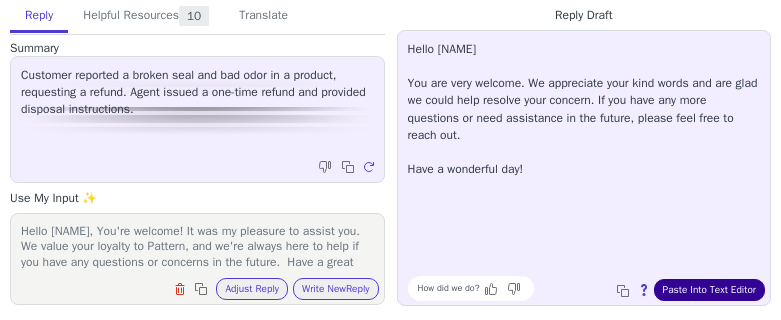 click on "Paste Into Text Editor" at bounding box center [709, 290] 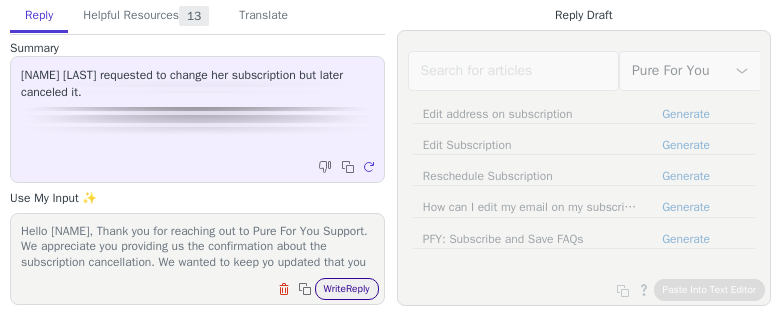 scroll, scrollTop: 0, scrollLeft: 0, axis: both 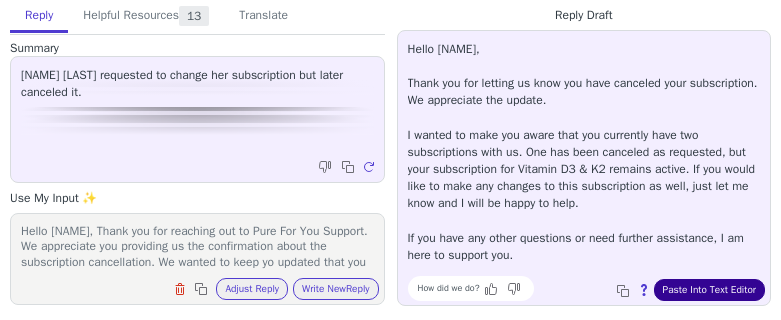 click on "Paste Into Text Editor" at bounding box center [709, 290] 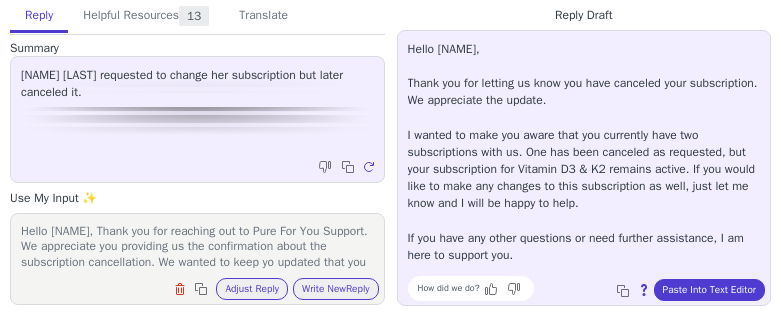 click on "Hello [NAME], Thank you for reaching out to Pure For You Support. We appreciate you providing us the confirmation about the subscription cancellation. We wanted to keep yo updated that you have two subscription out of which one is cancelled successfully but one for Vitamin D3 & K2 is still active as we were not sure if you wanted to keep this active or not hence thought of keep you updated about this information." at bounding box center [197, 246] 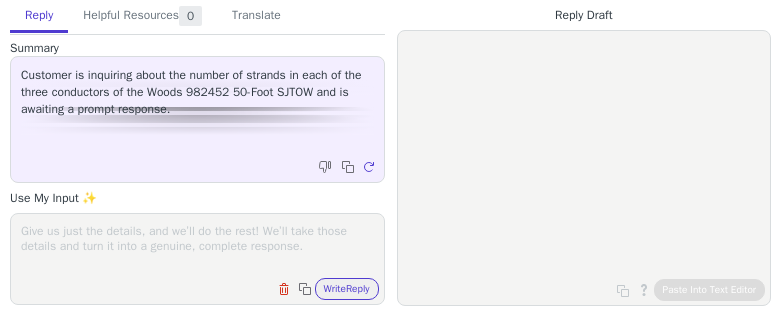 scroll, scrollTop: 0, scrollLeft: 0, axis: both 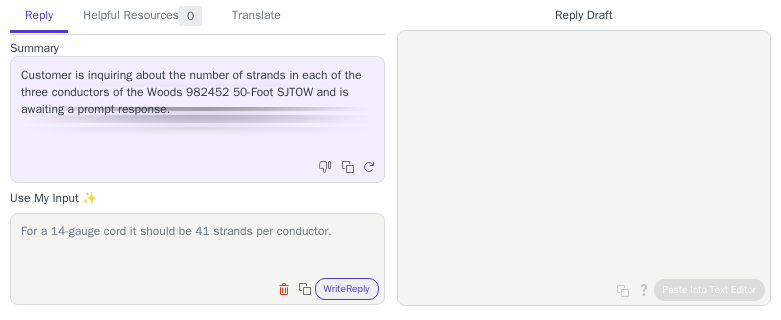 type on "For a 14-gauge cord it should be 41 strands per conductor." 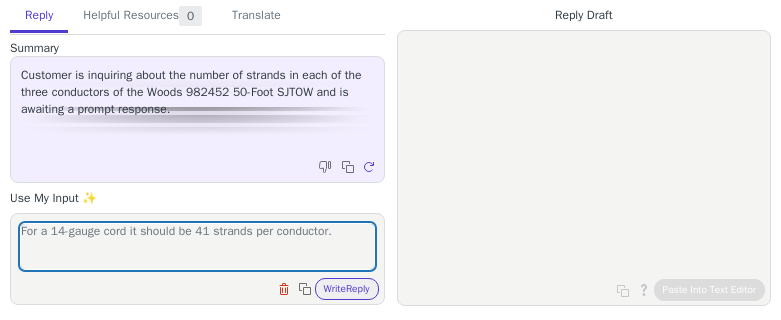 click on "For a 14-gauge cord it should be 41 strands per conductor. Clear field Copy to clipboard Write  Reply" at bounding box center [197, 259] 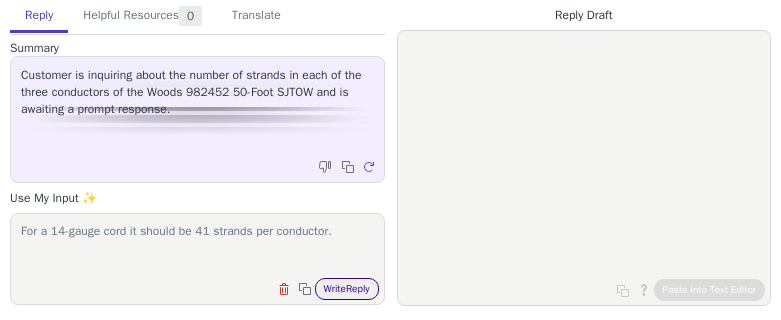 click on "Write  Reply" at bounding box center (347, 289) 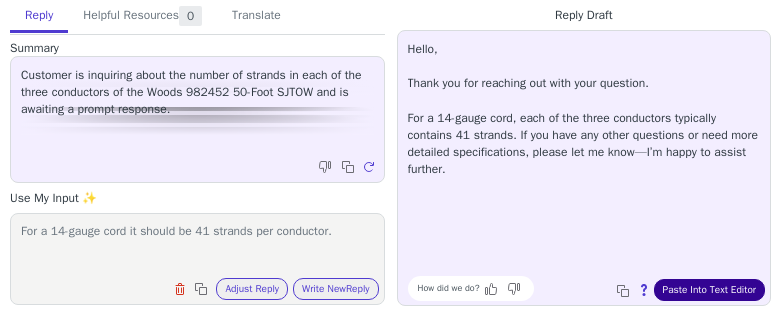 click on "Paste Into Text Editor" at bounding box center [709, 290] 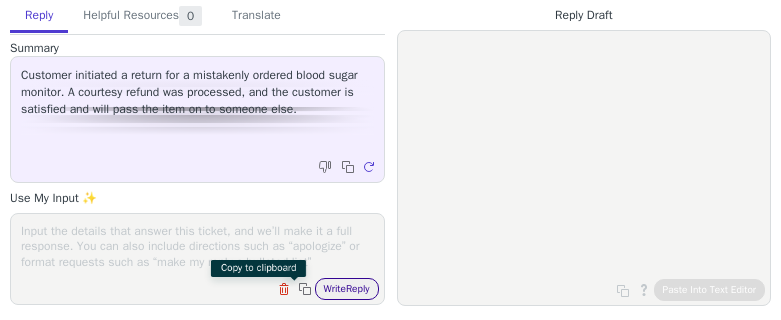 scroll, scrollTop: 0, scrollLeft: 0, axis: both 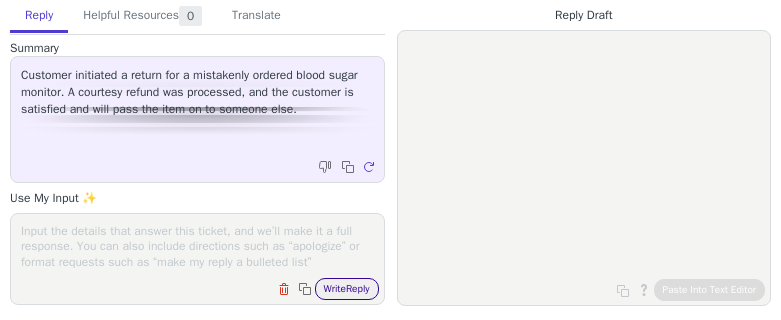 click on "Write  Reply" at bounding box center [347, 289] 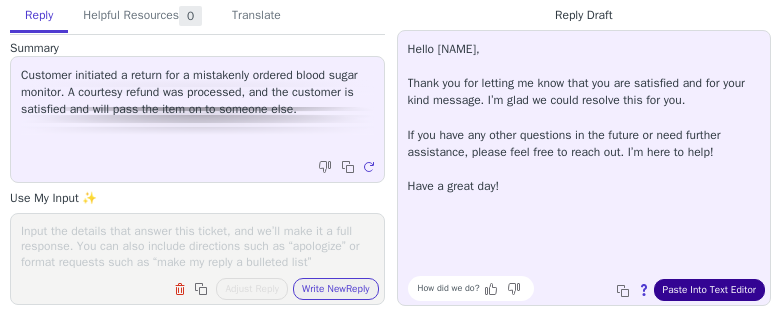 click on "Paste Into Text Editor" at bounding box center (709, 290) 